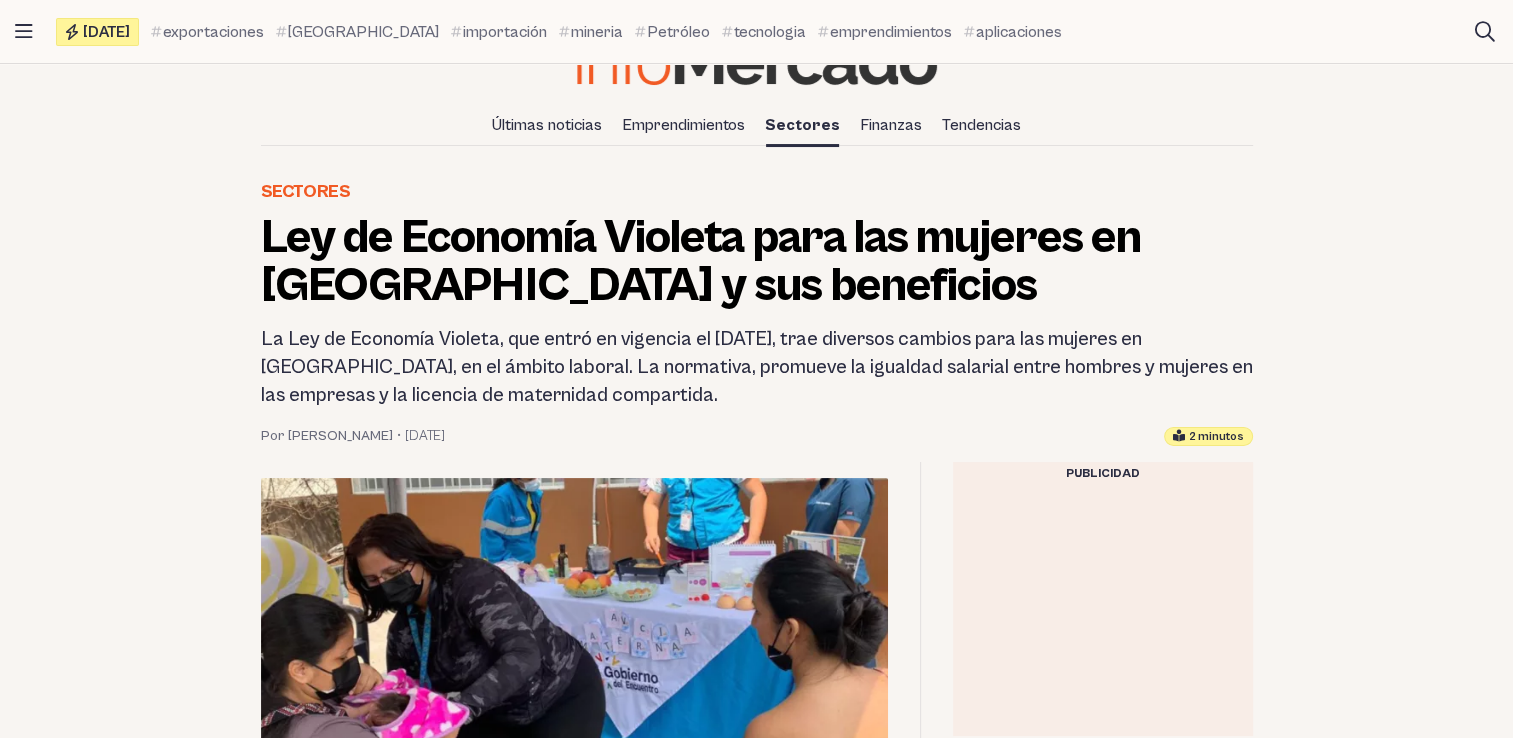 scroll, scrollTop: 0, scrollLeft: 0, axis: both 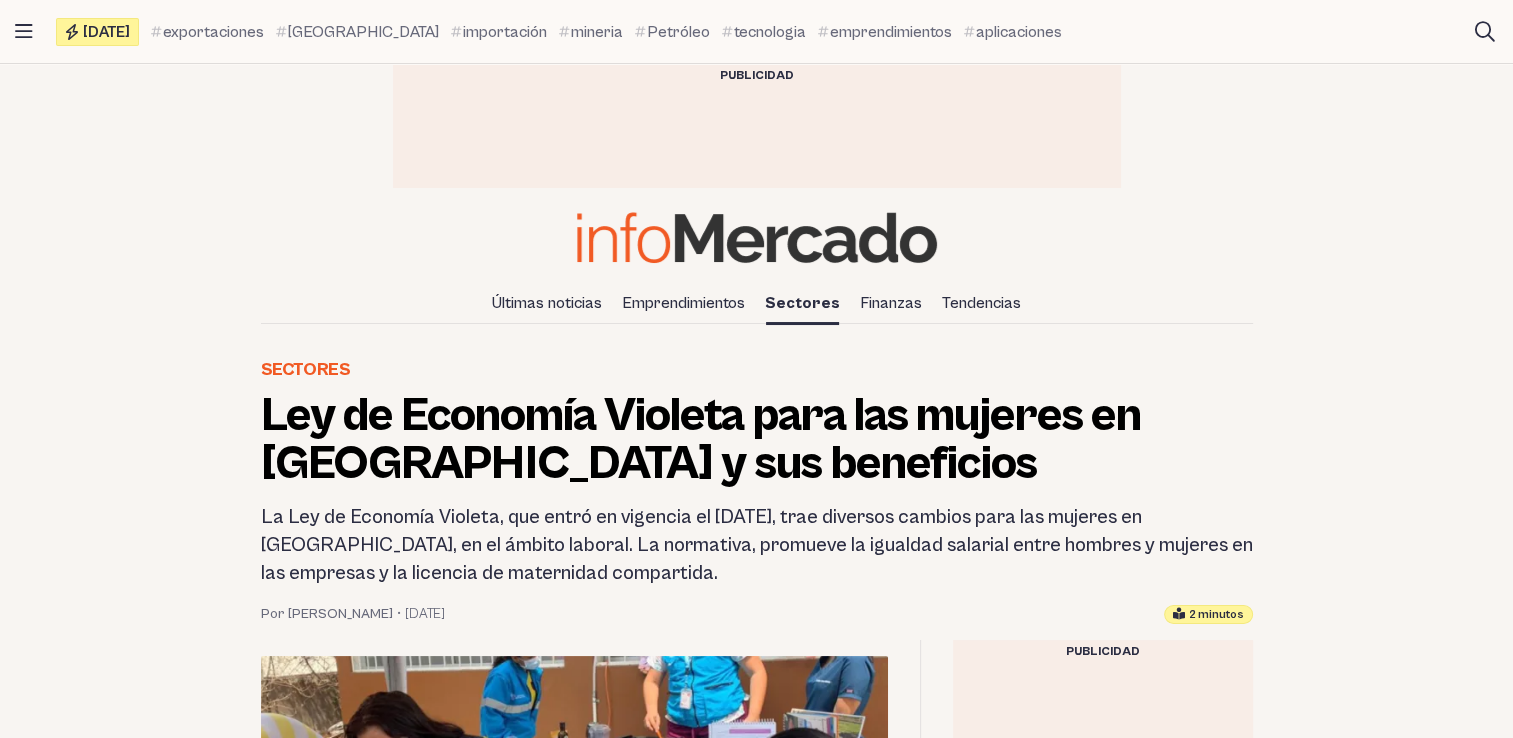 drag, startPoint x: 1242, startPoint y: 56, endPoint x: 1244, endPoint y: 71, distance: 15.132746 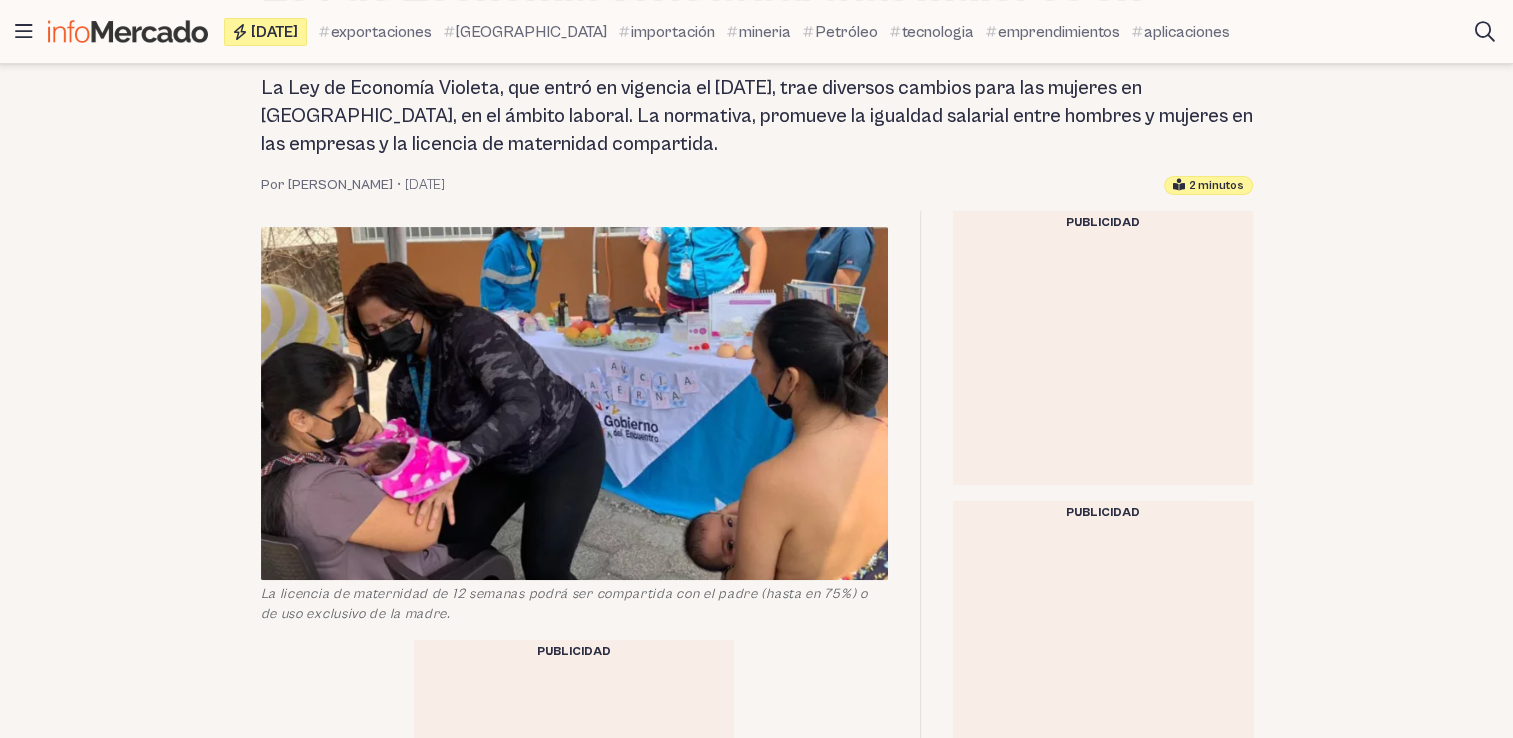 scroll, scrollTop: 428, scrollLeft: 0, axis: vertical 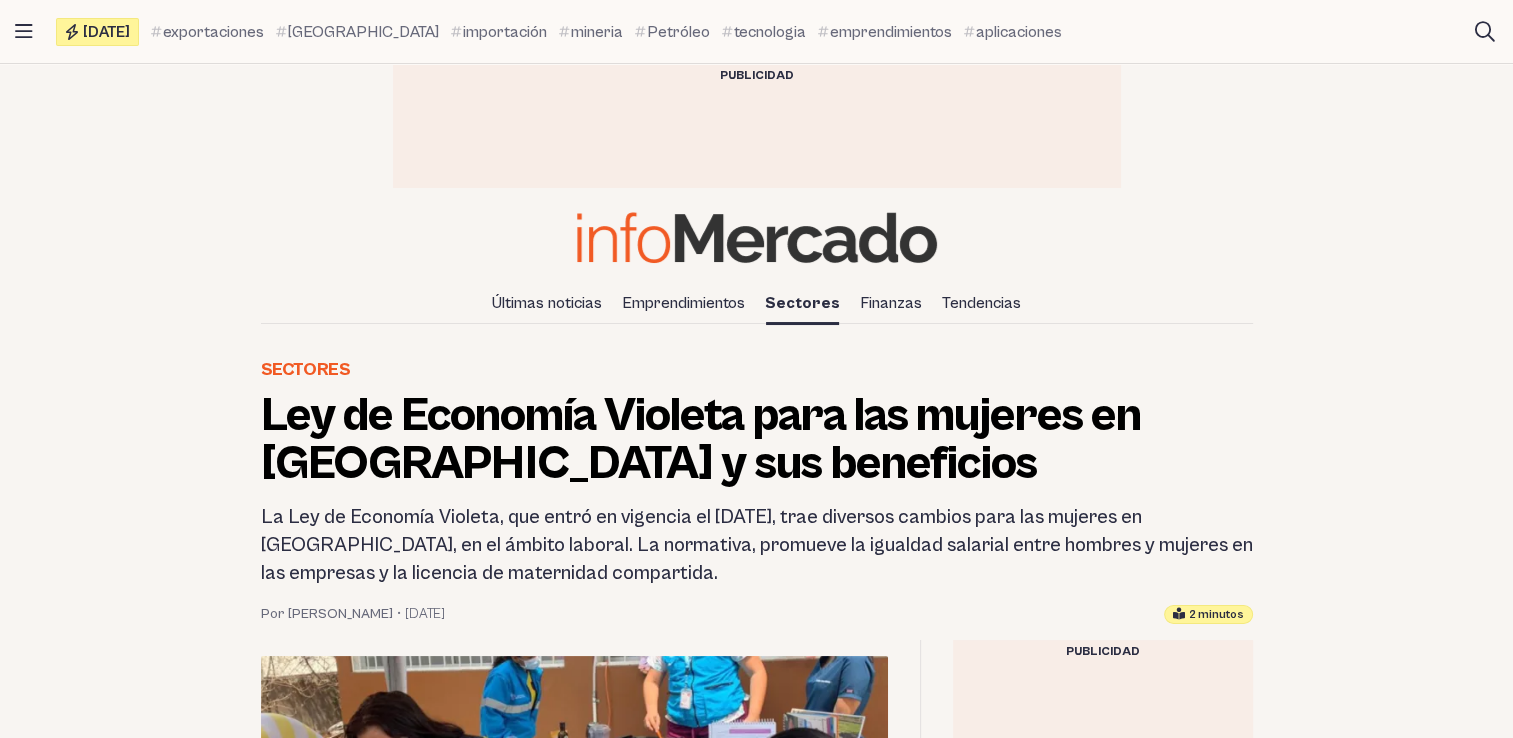 click on "Hoy
exportaciones
China
importación
mineria
Petróleo
tecnologia
emprendimientos
aplicaciones" at bounding box center [758, 32] 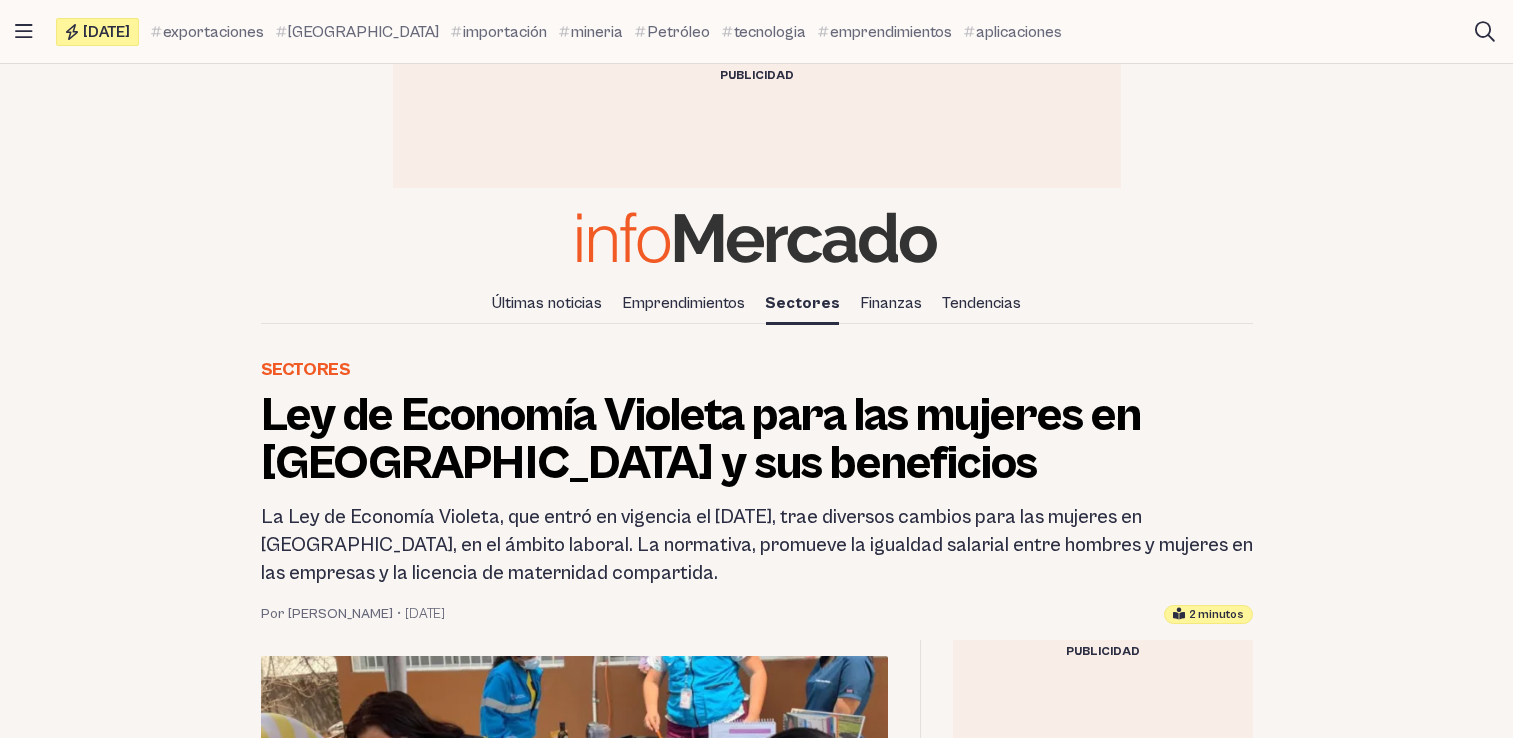 scroll, scrollTop: 0, scrollLeft: 0, axis: both 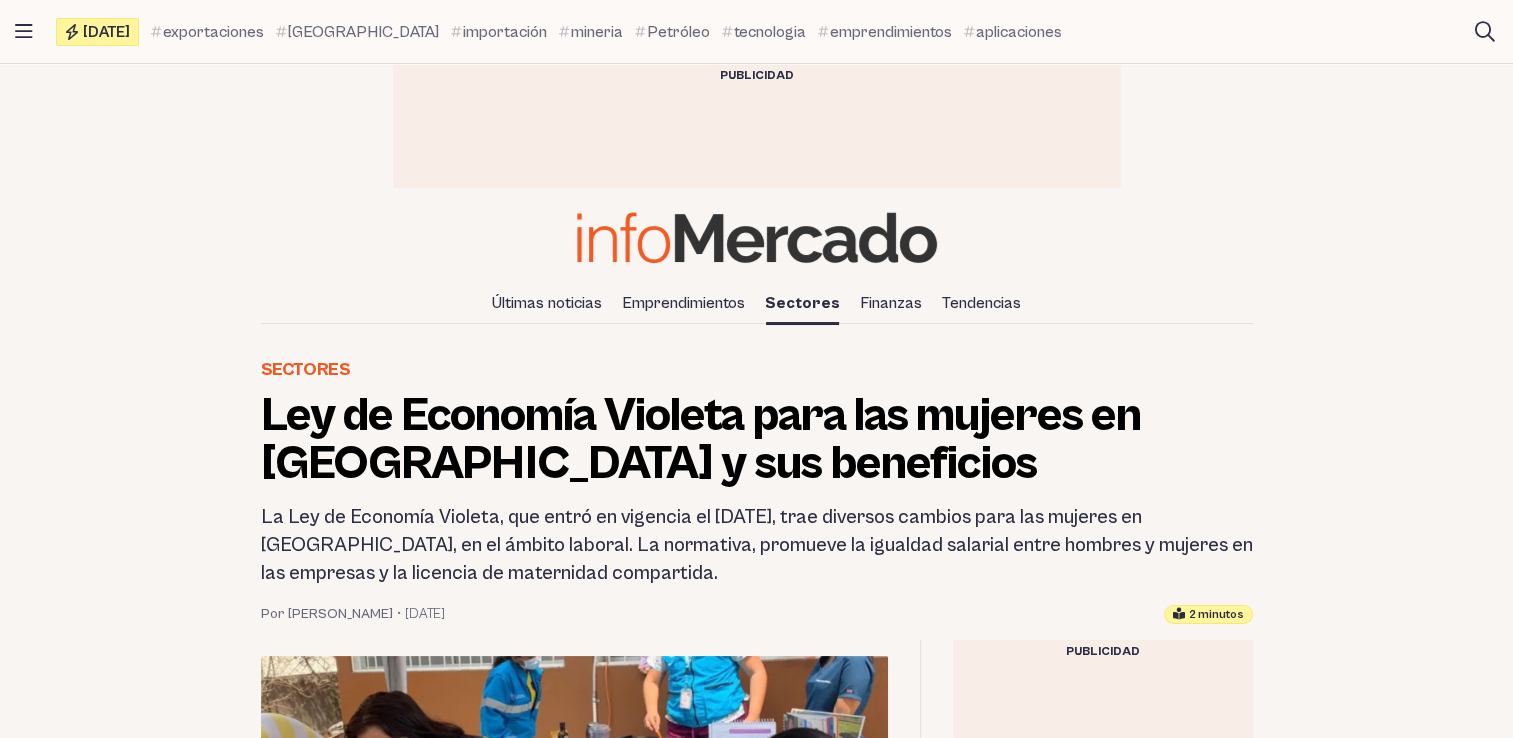 click on "La Ley de Economía Violeta, que entró en vigencia el [DATE], trae diversos cambios para las mujeres en [GEOGRAPHIC_DATA], en el ámbito laboral. La normativa, promueve la igualdad salarial entre hombres y mujeres en las empresas y la licencia de maternidad compartida." at bounding box center (757, 546) 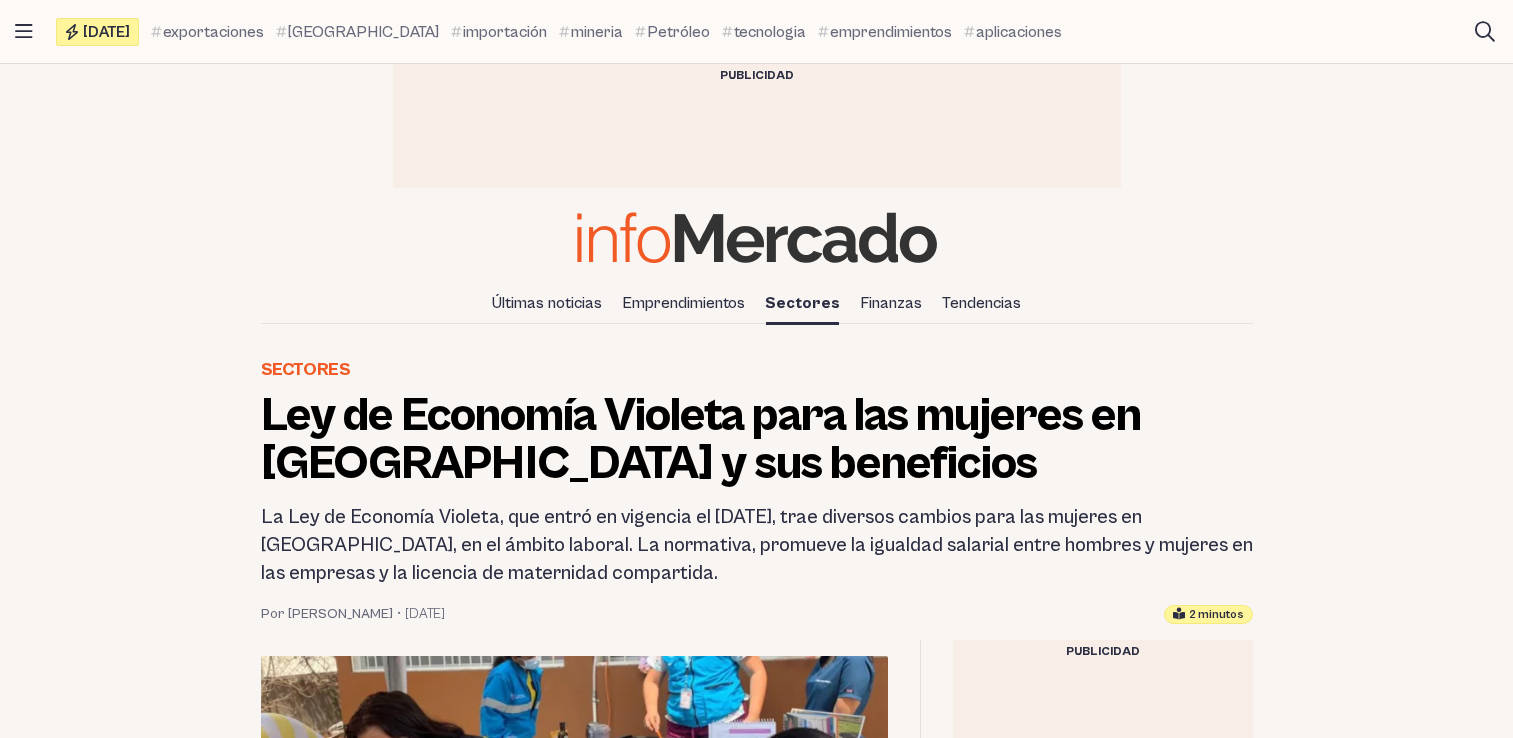 scroll, scrollTop: 0, scrollLeft: 0, axis: both 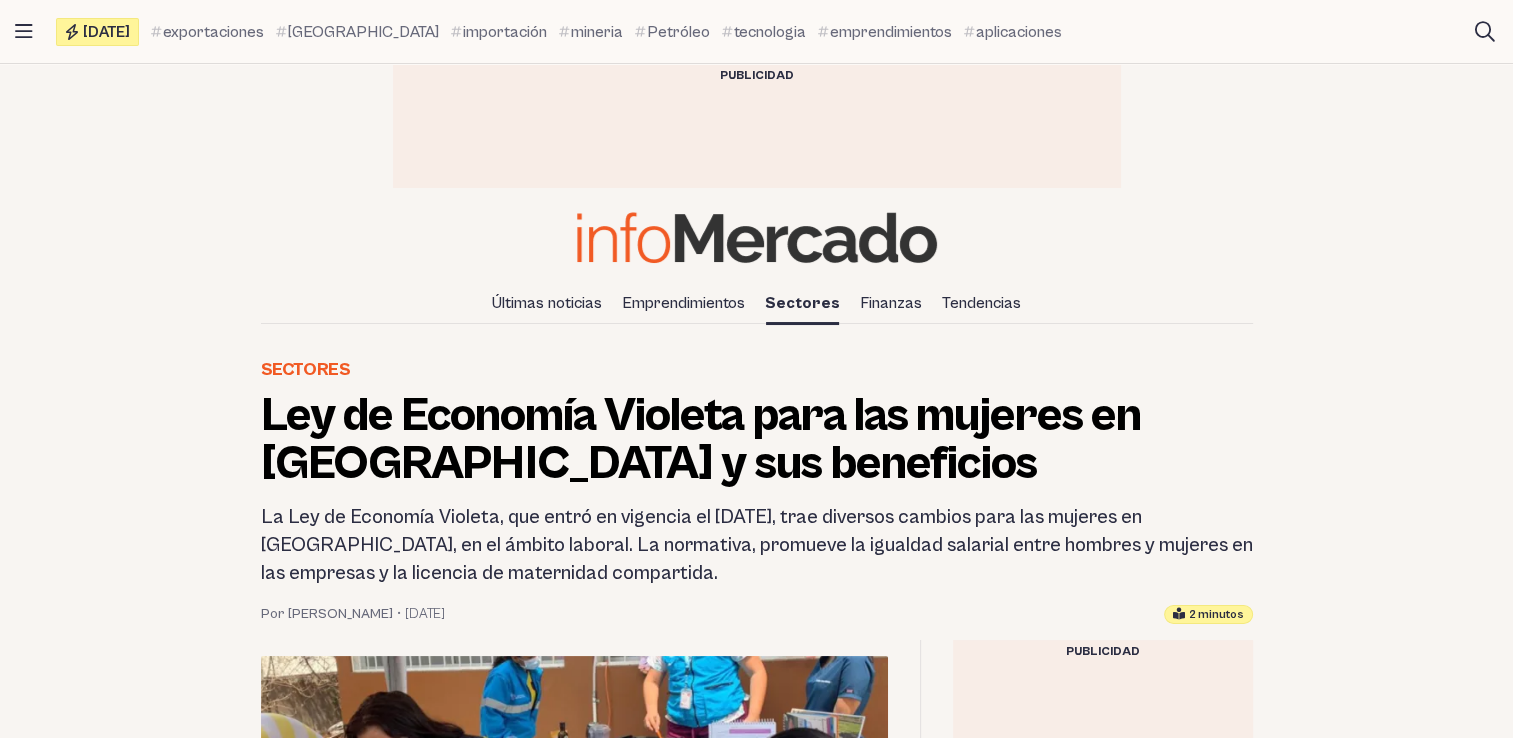 drag, startPoint x: 0, startPoint y: 0, endPoint x: 1496, endPoint y: 420, distance: 1553.8391 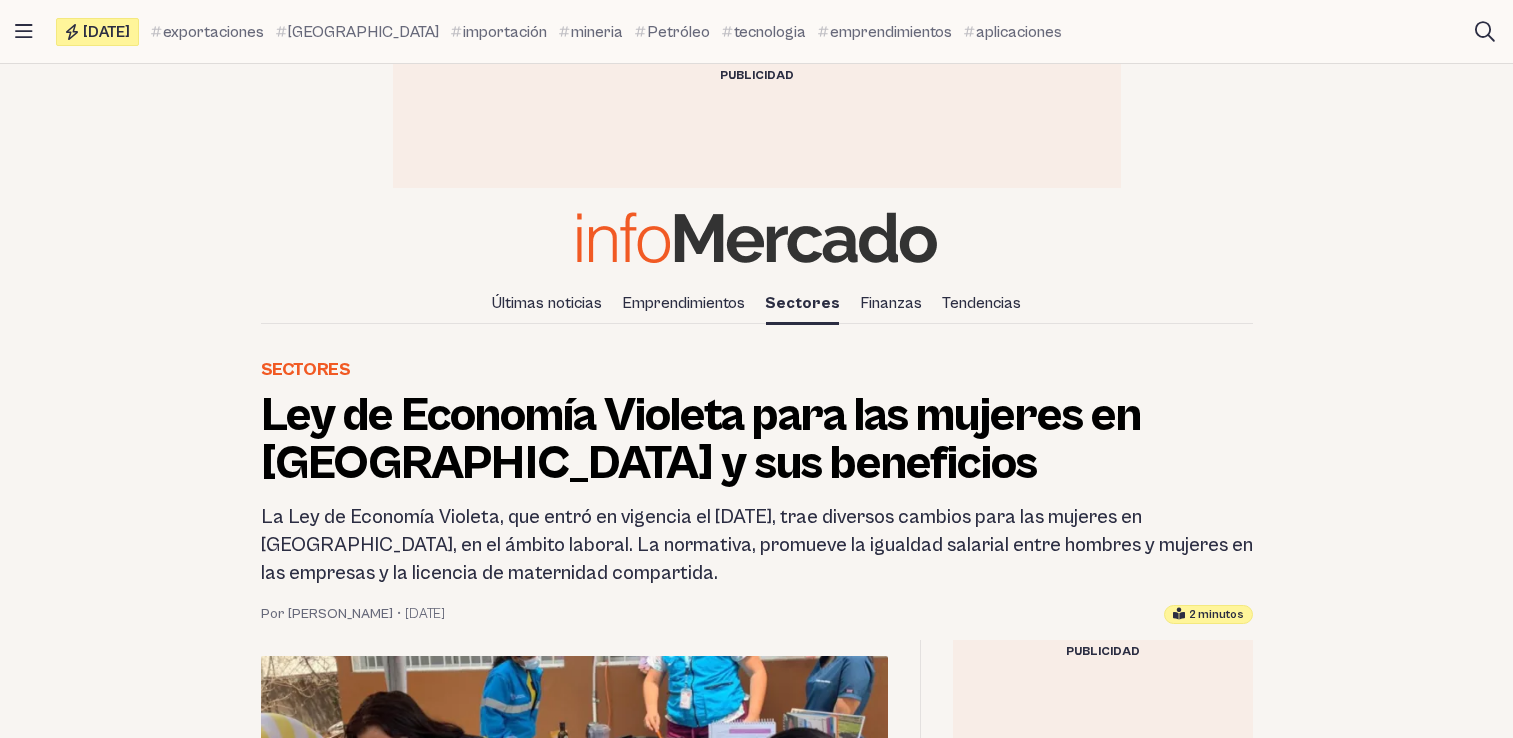 scroll, scrollTop: 0, scrollLeft: 0, axis: both 